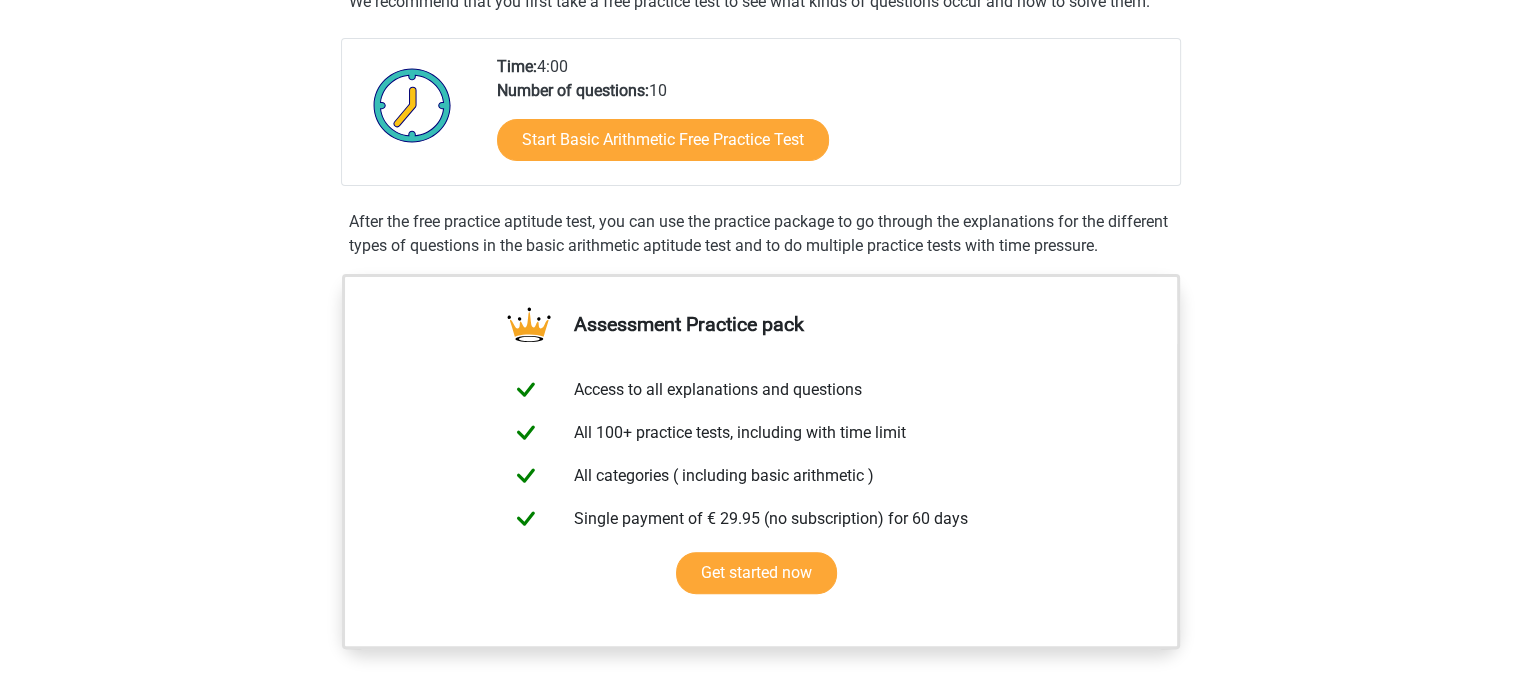 scroll, scrollTop: 104, scrollLeft: 0, axis: vertical 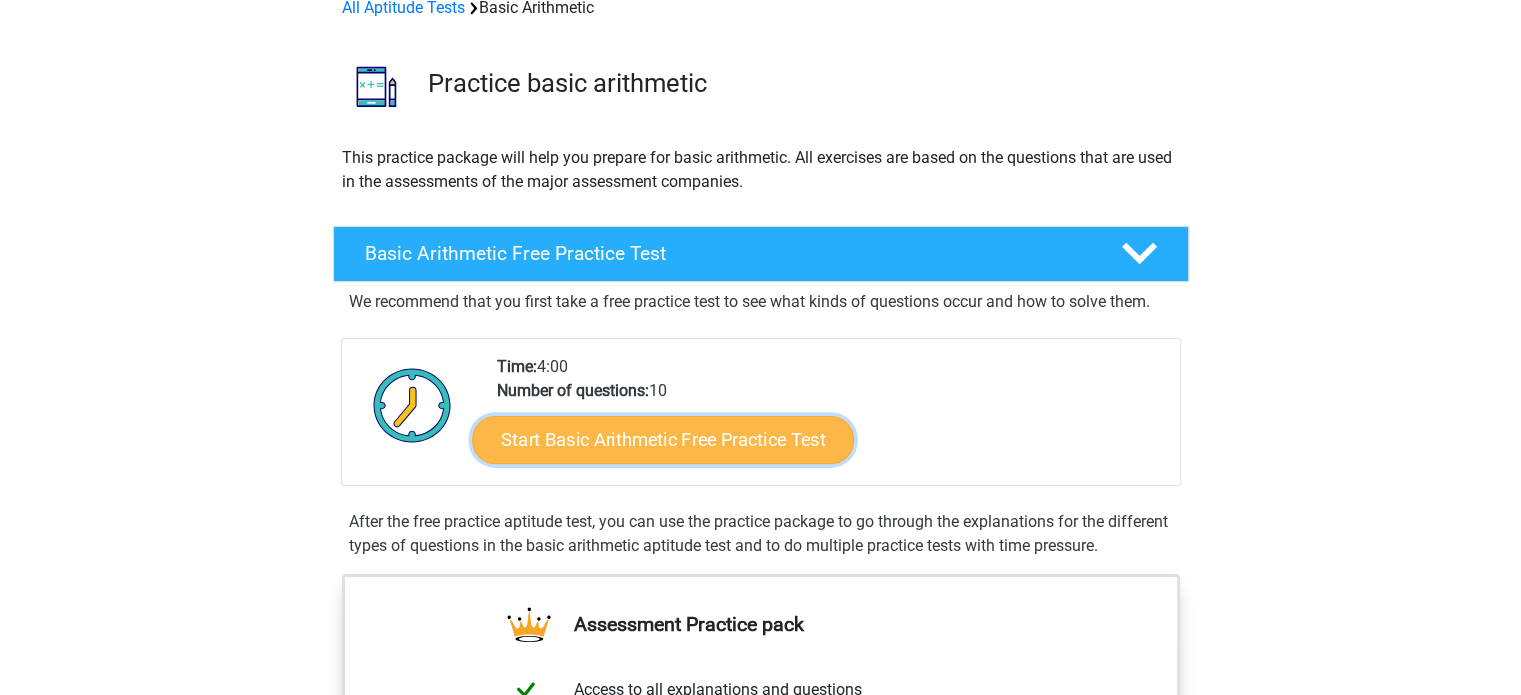 click on "Start Basic Arithmetic
Free Practice Test" at bounding box center [663, 439] 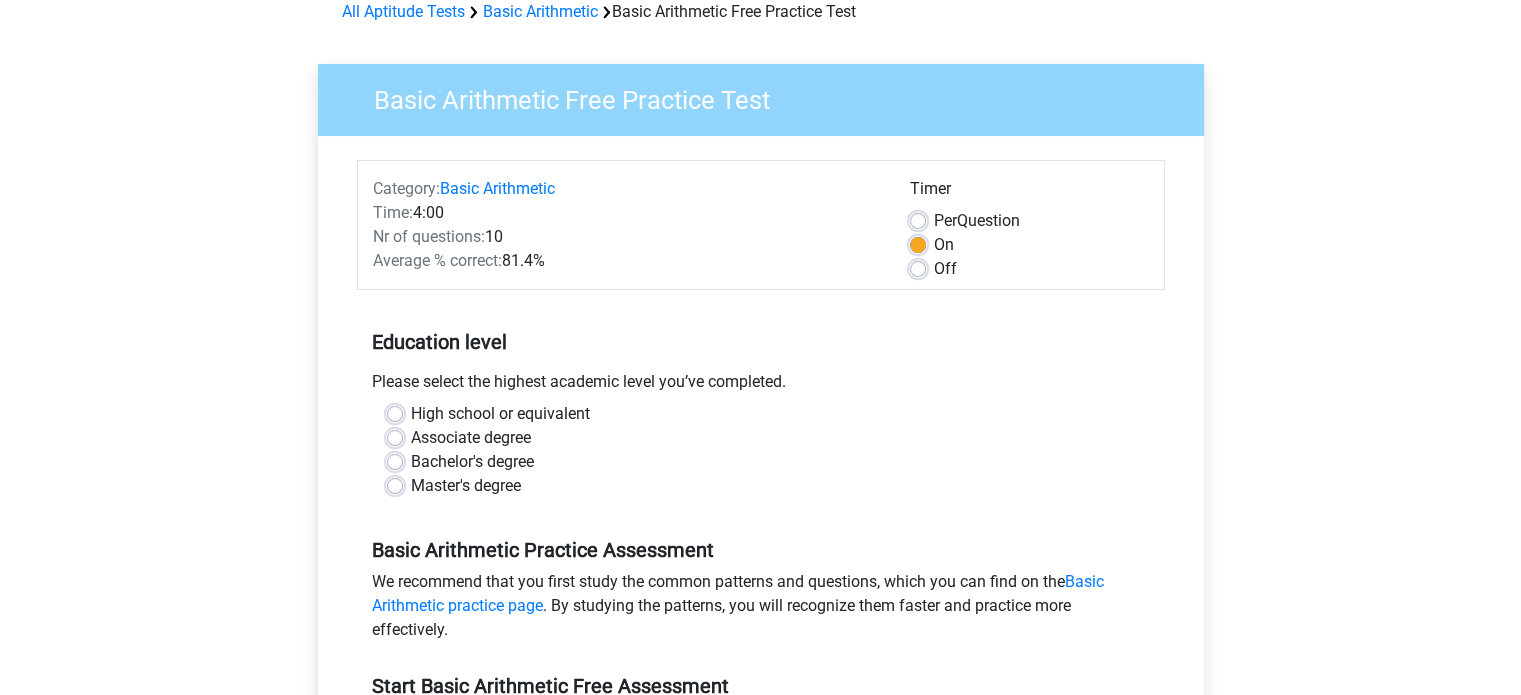 scroll, scrollTop: 200, scrollLeft: 0, axis: vertical 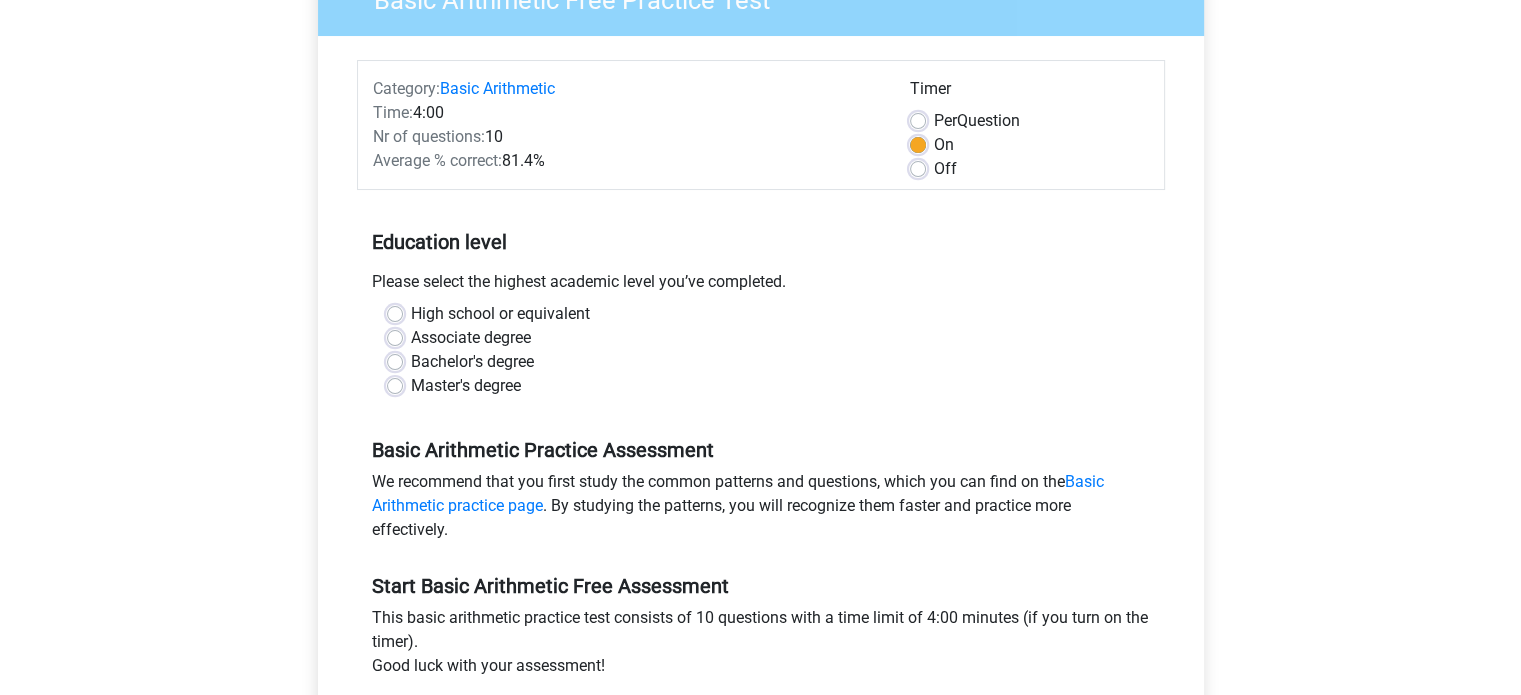 click on "High school or equivalent" at bounding box center (500, 314) 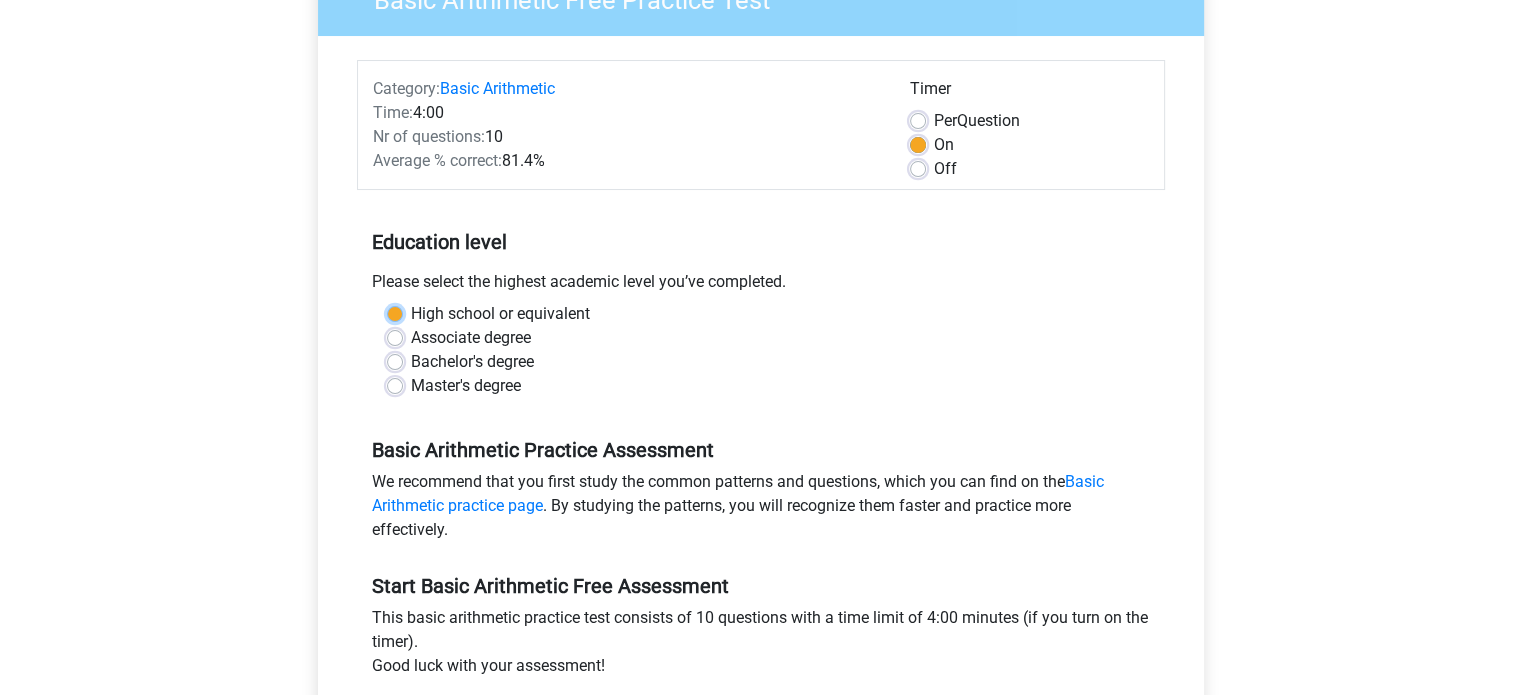 click on "High school or equivalent" at bounding box center [395, 312] 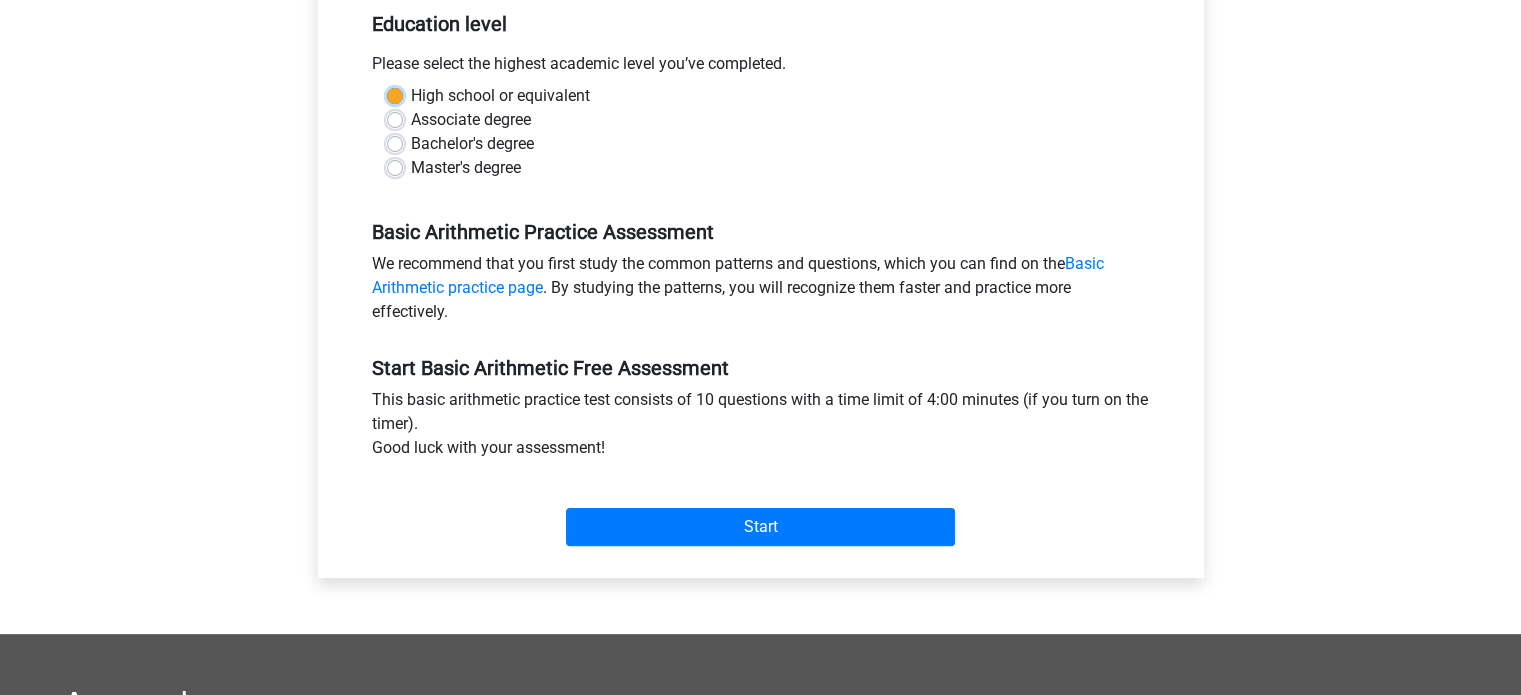 scroll, scrollTop: 500, scrollLeft: 0, axis: vertical 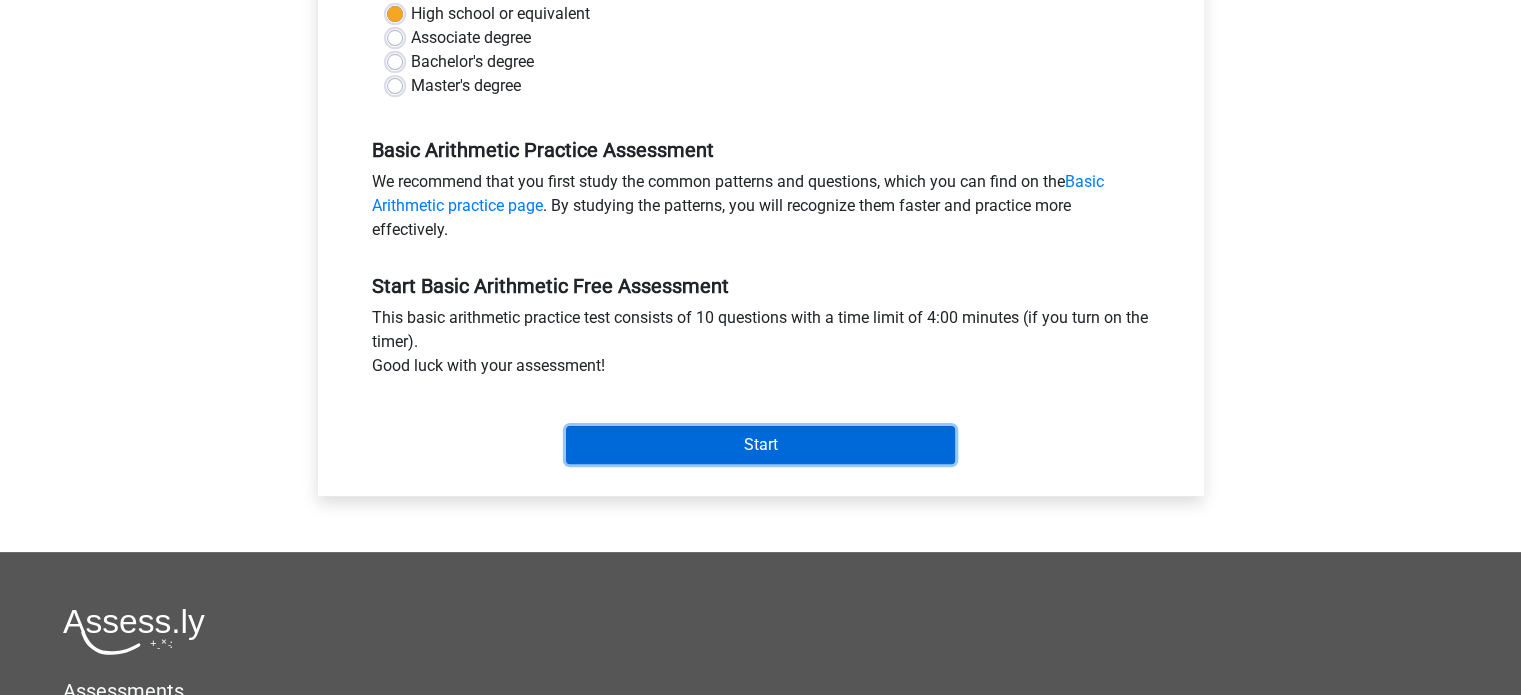 click on "Start" at bounding box center [760, 445] 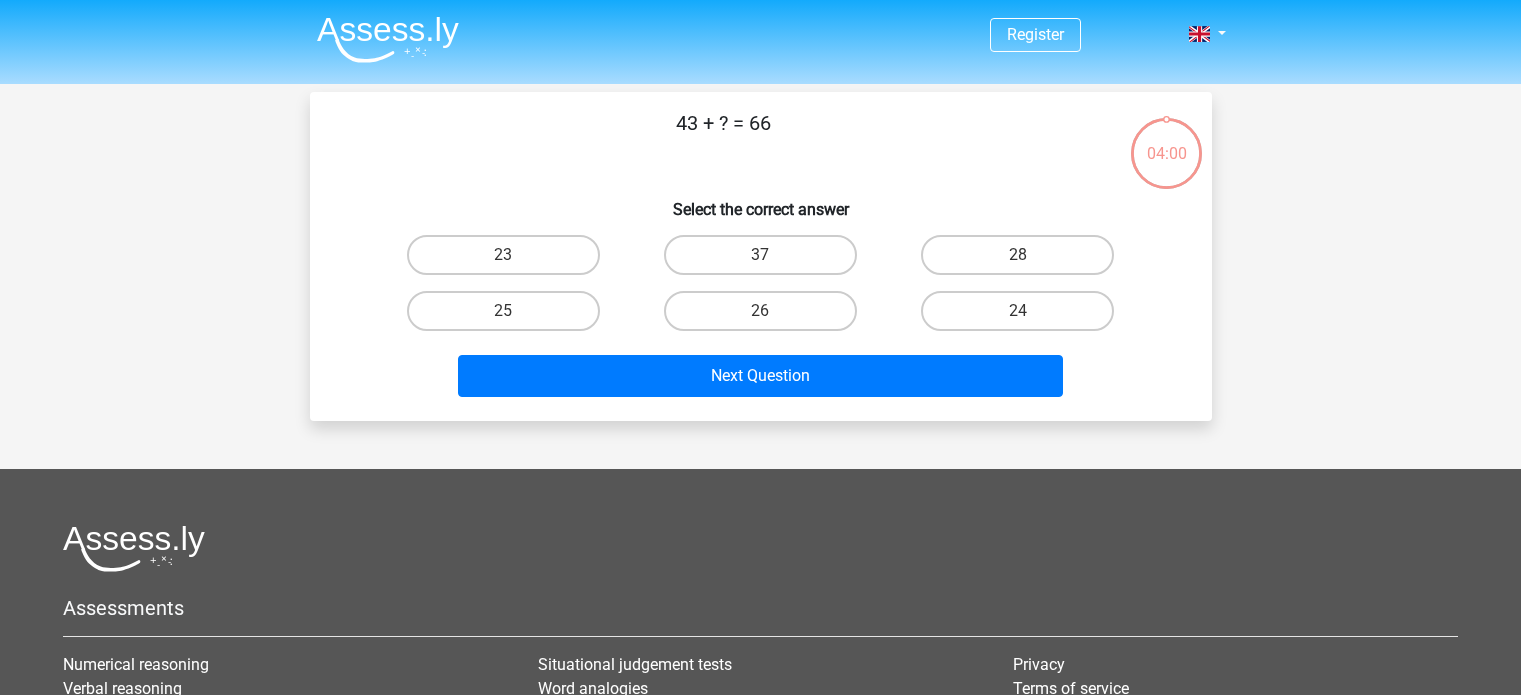 scroll, scrollTop: 0, scrollLeft: 0, axis: both 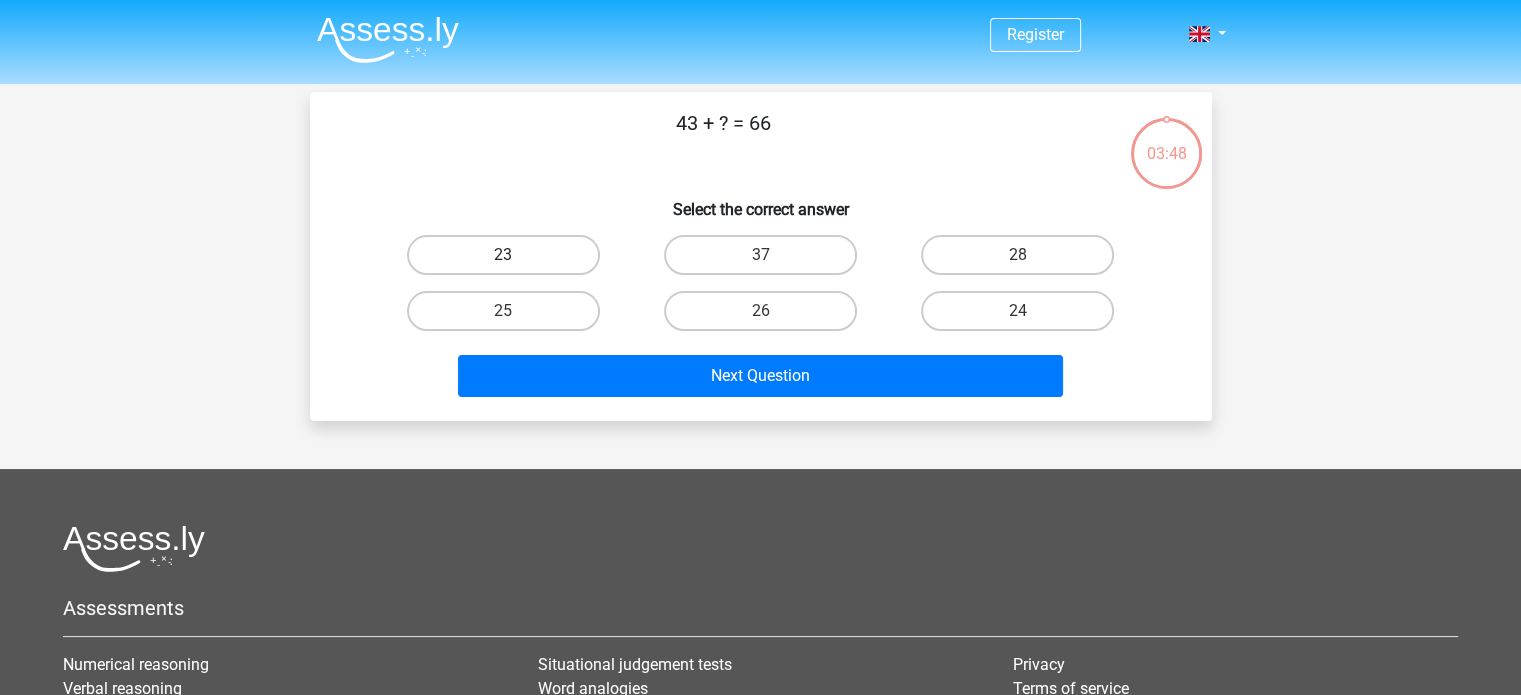 click on "23" at bounding box center (503, 255) 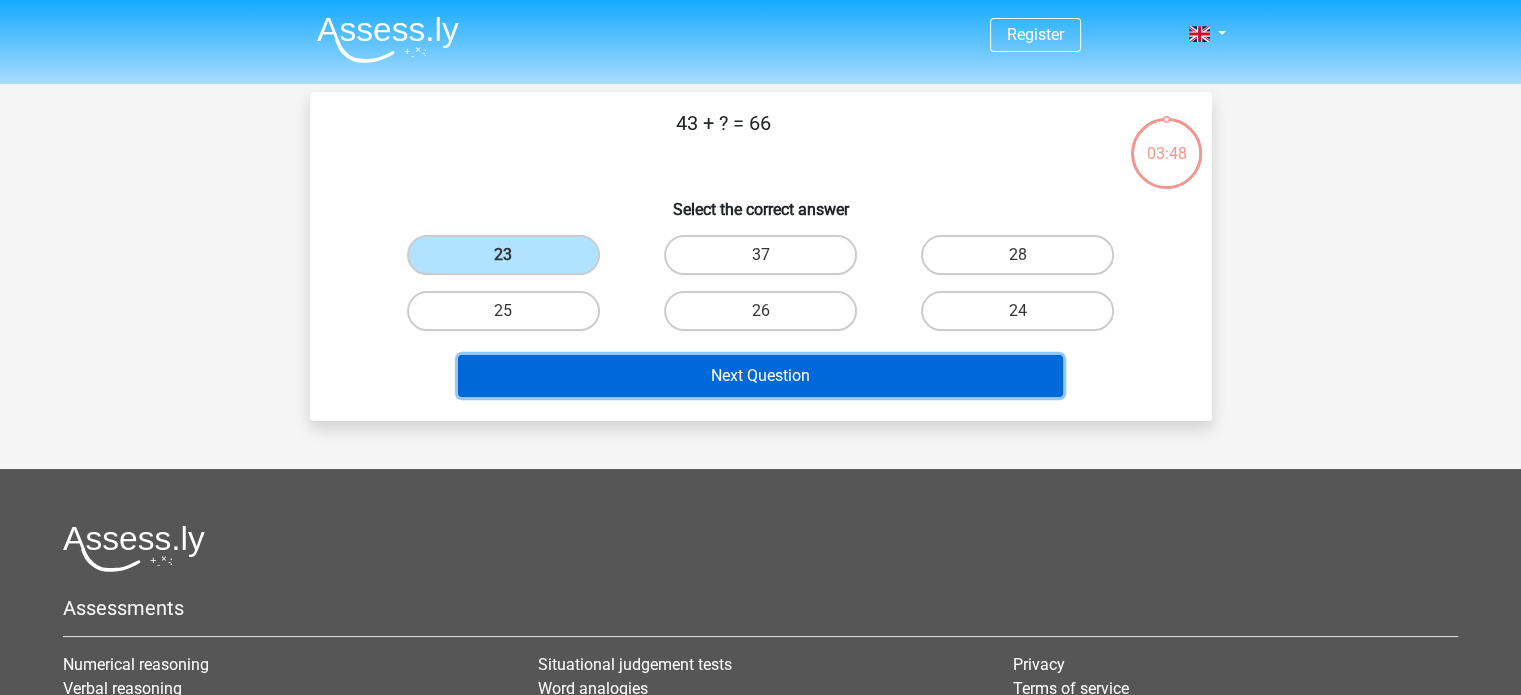 click on "Next Question" at bounding box center [760, 376] 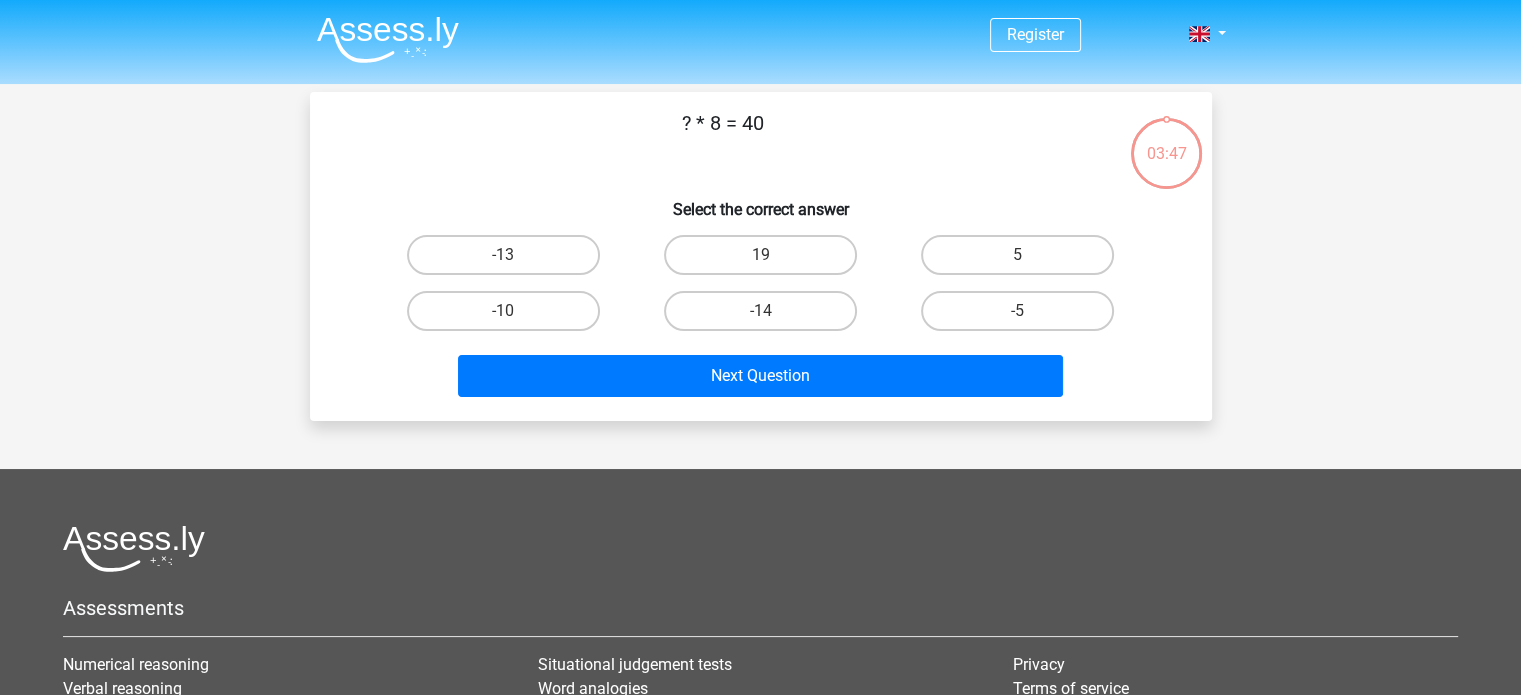 scroll, scrollTop: 92, scrollLeft: 0, axis: vertical 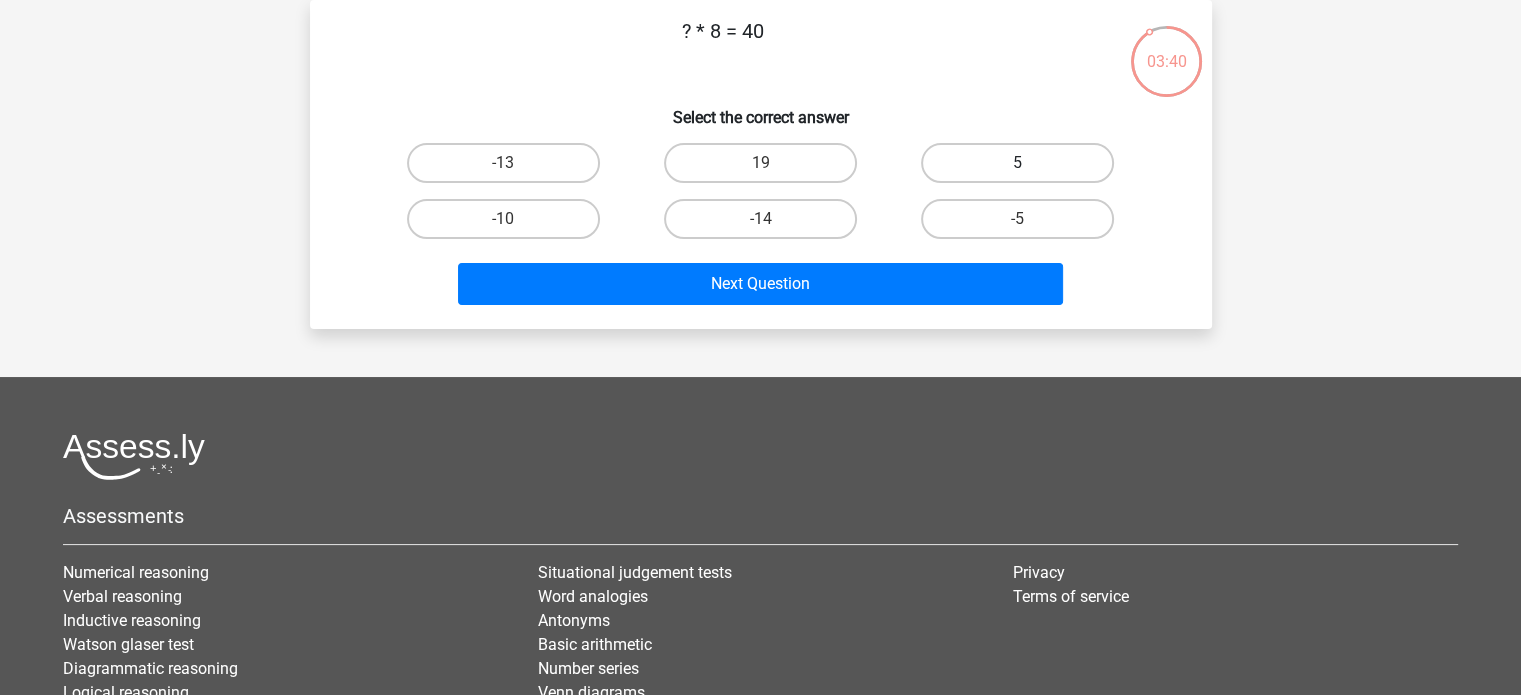 click on "5" at bounding box center [1017, 163] 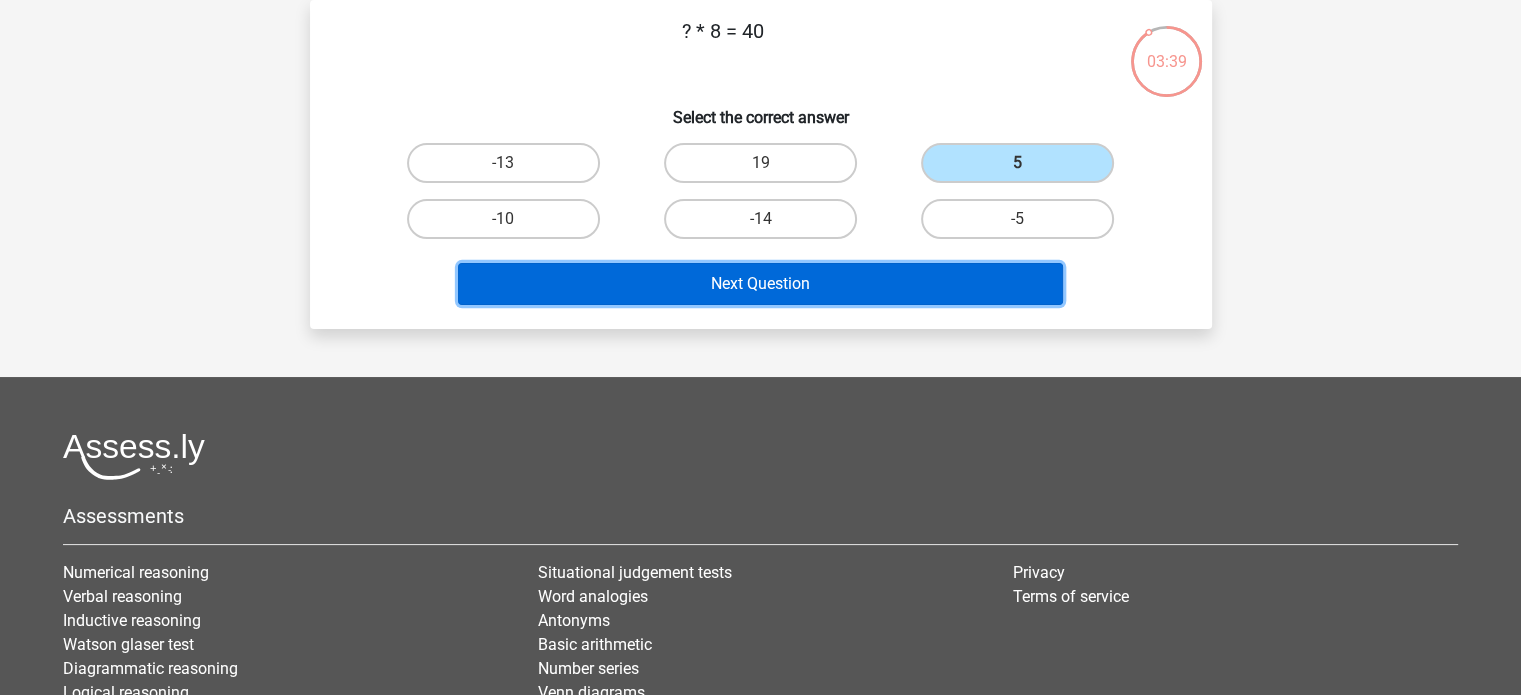 click on "Next Question" at bounding box center [760, 284] 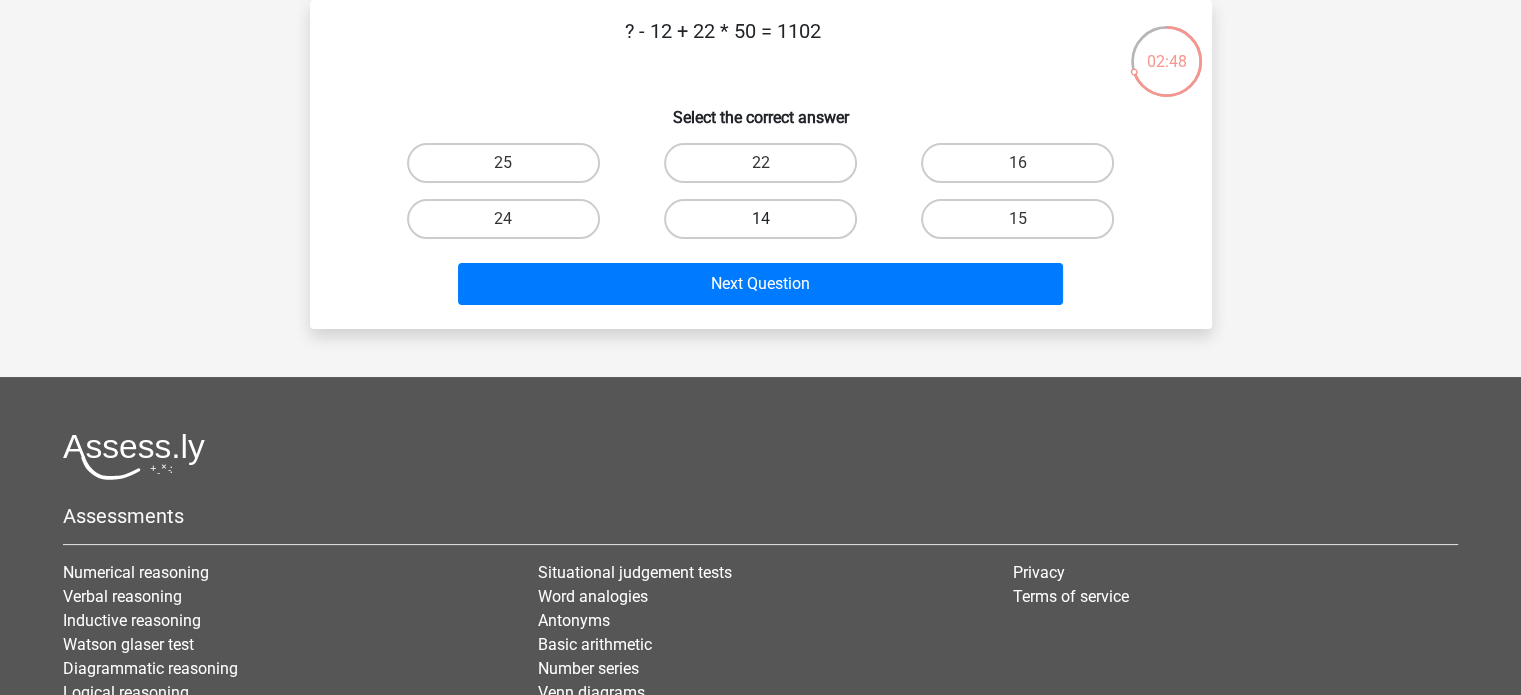 click on "14" at bounding box center [760, 219] 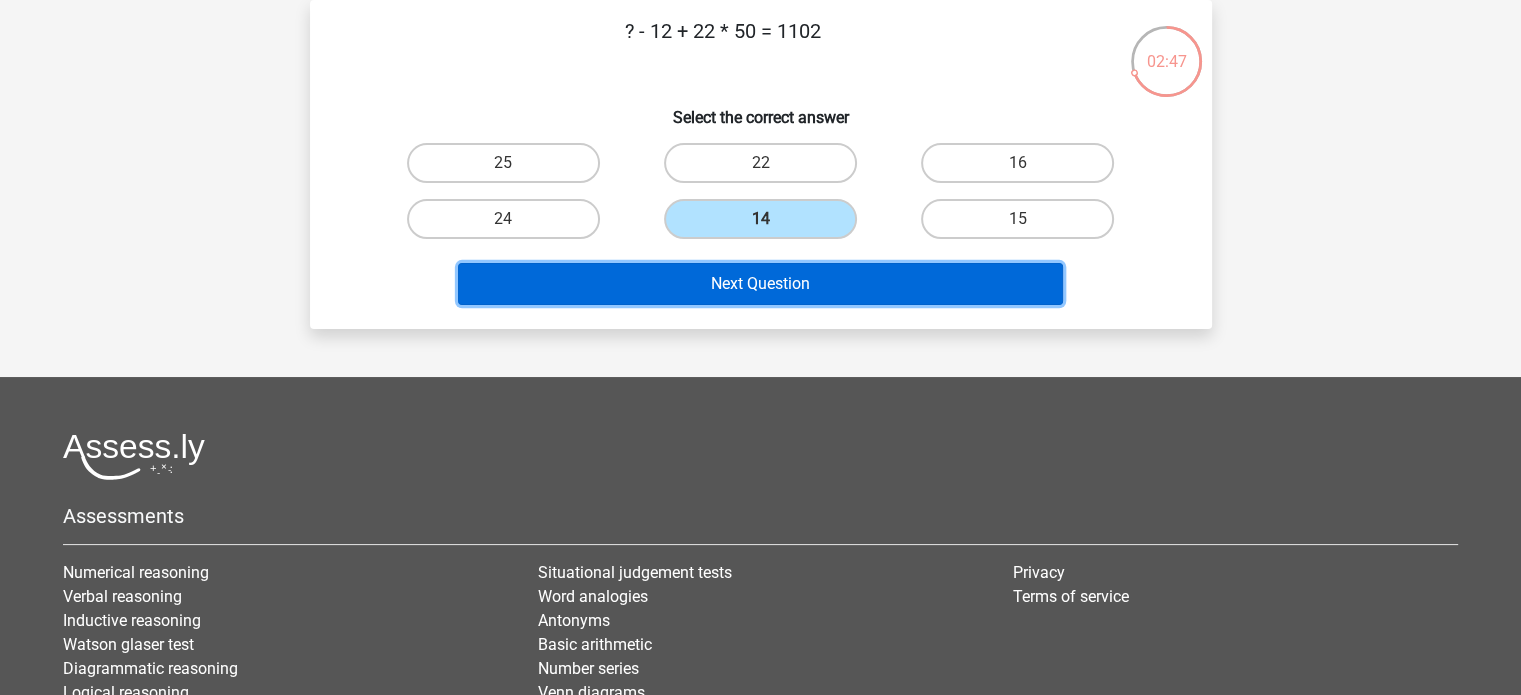 click on "Next Question" at bounding box center [760, 284] 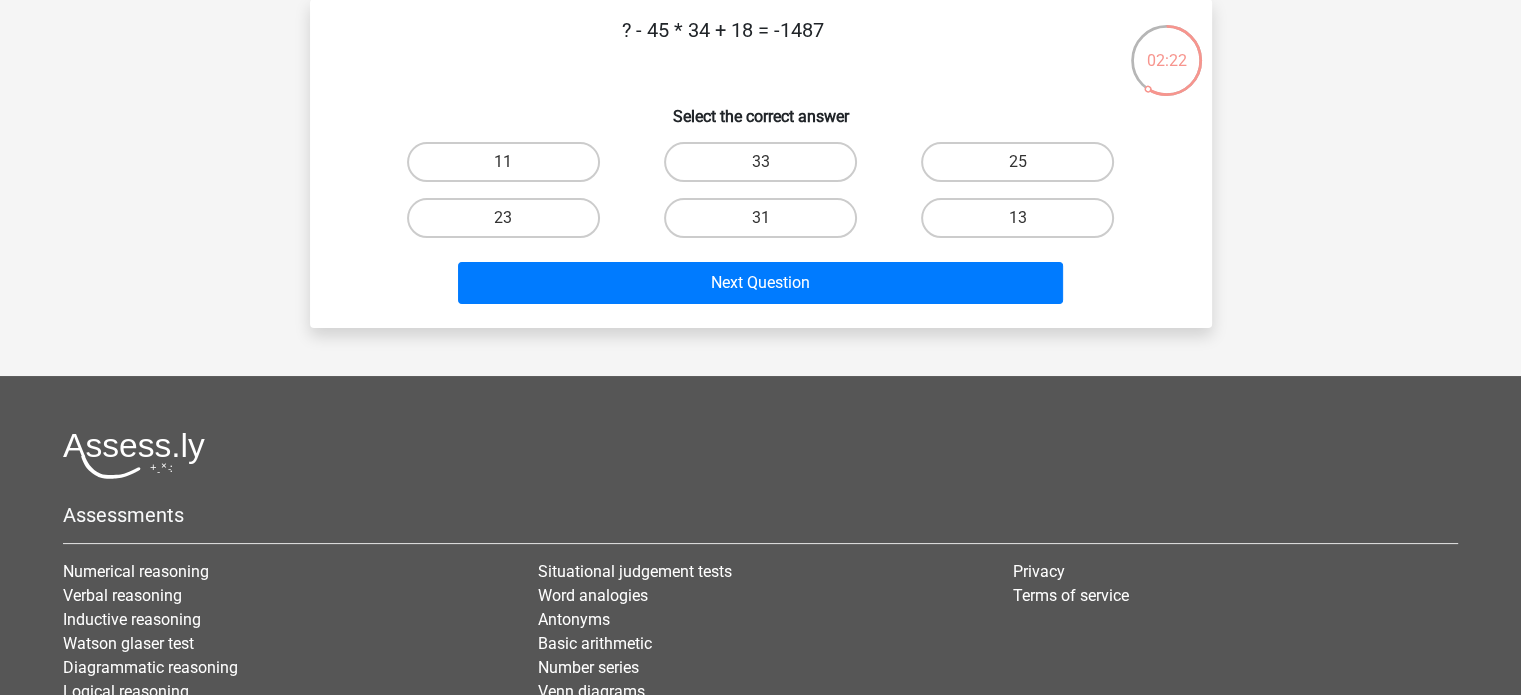 scroll, scrollTop: 0, scrollLeft: 0, axis: both 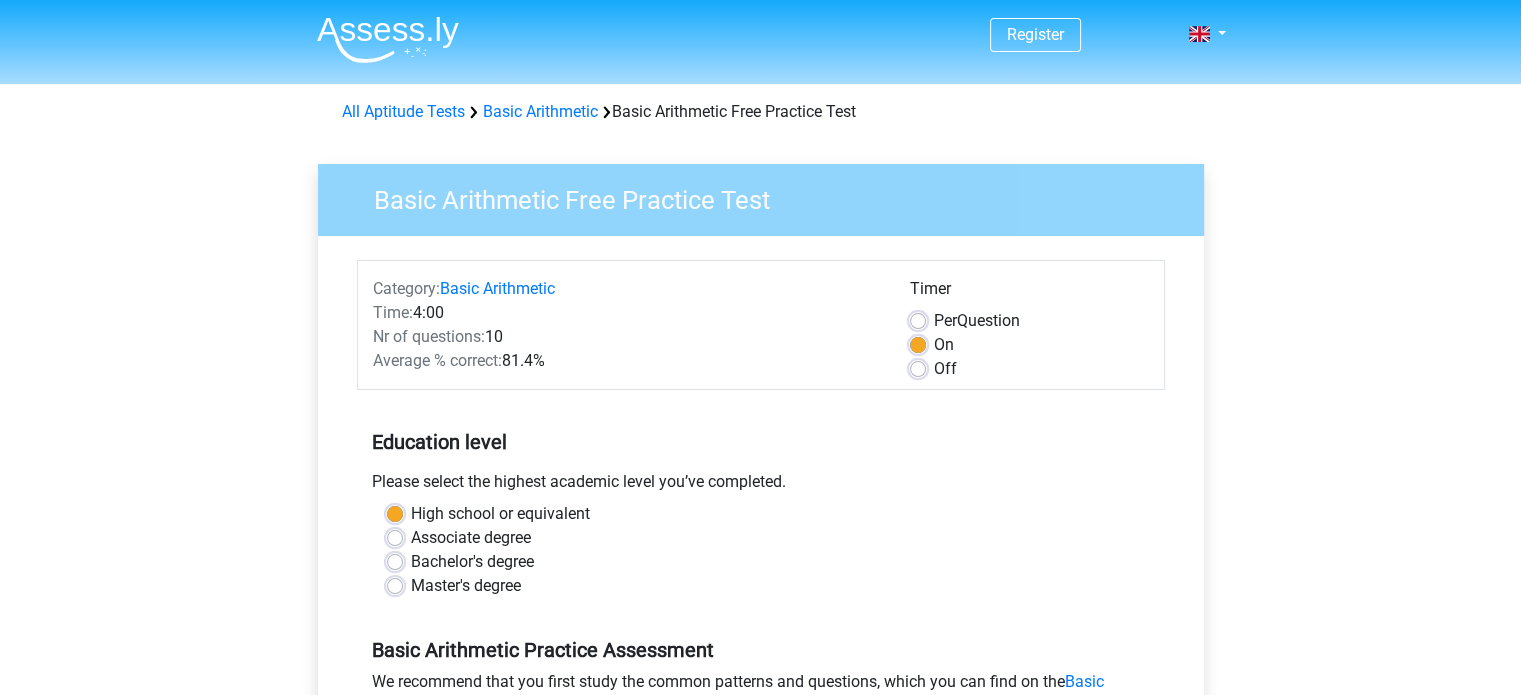 click on "Bachelor's degree" at bounding box center [472, 562] 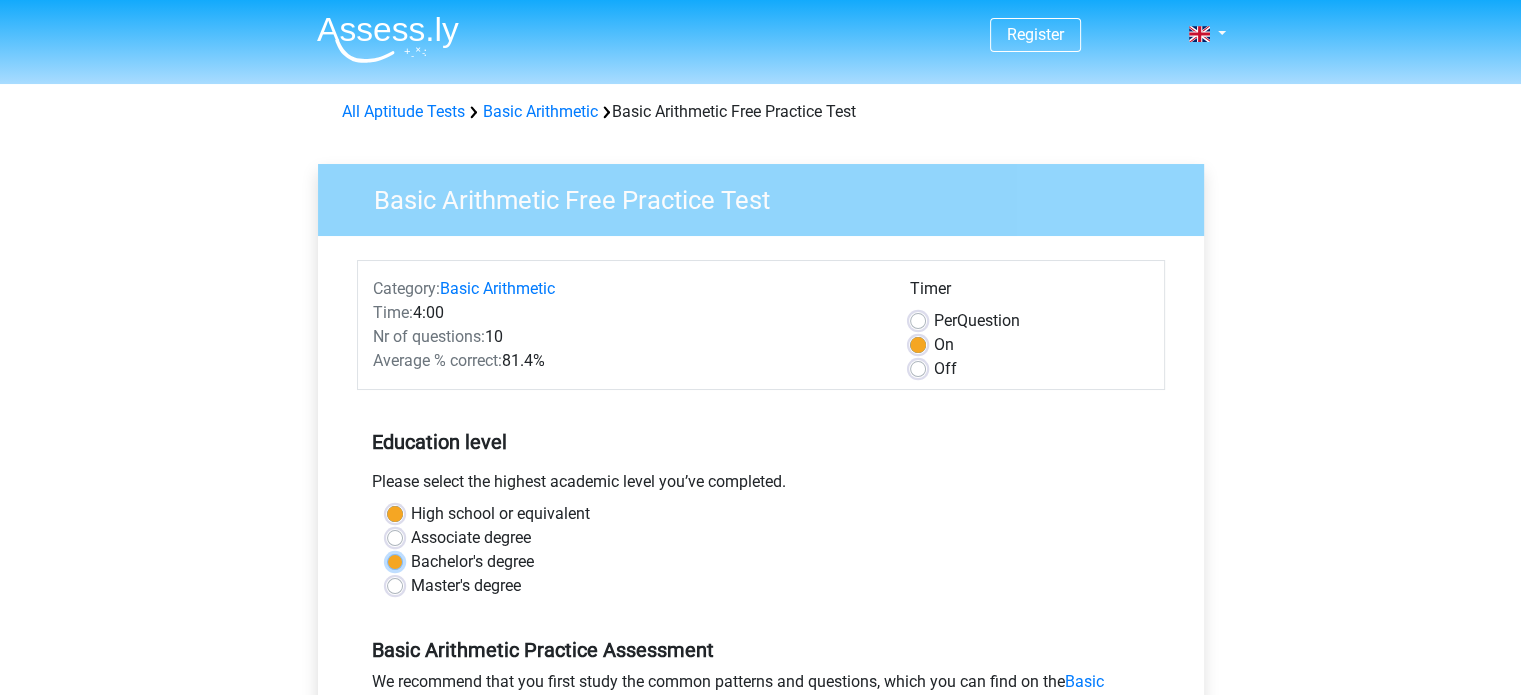 click on "Bachelor's degree" at bounding box center (395, 560) 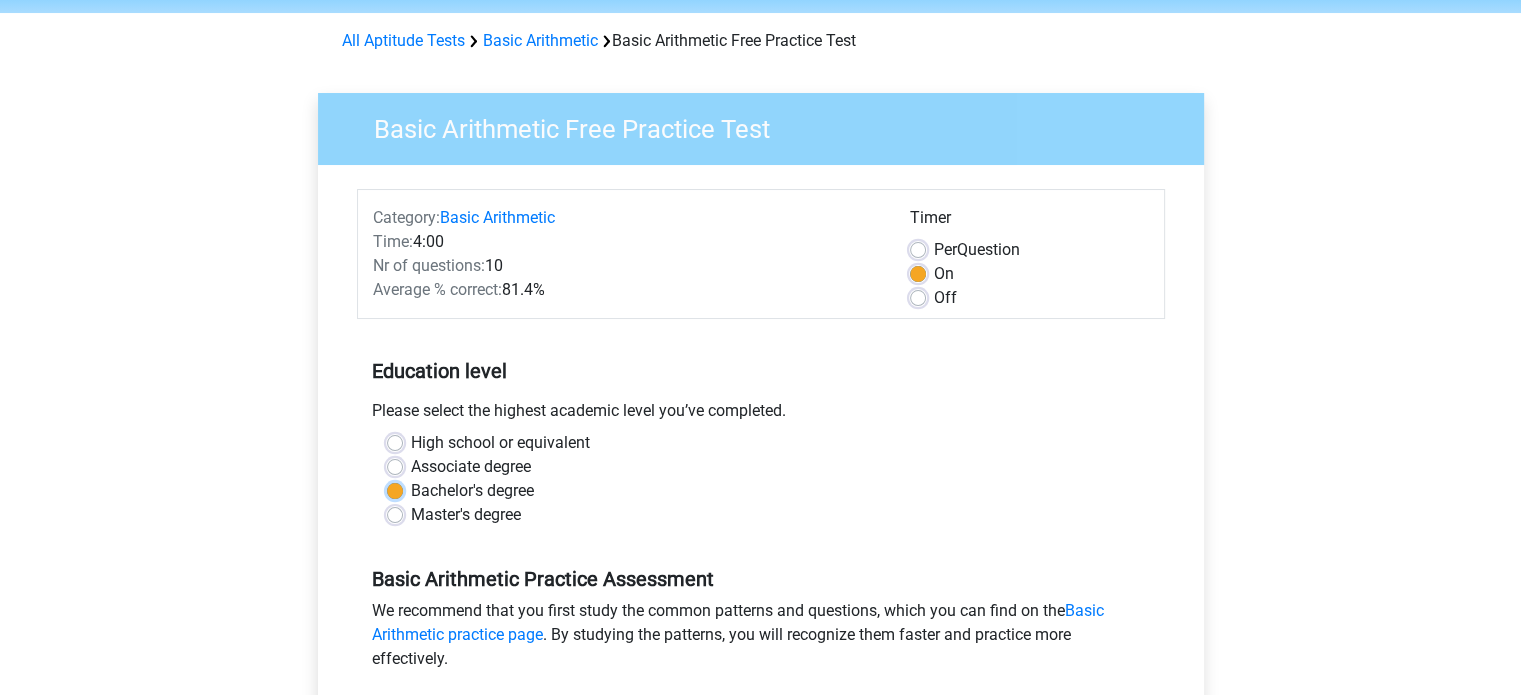 scroll, scrollTop: 300, scrollLeft: 0, axis: vertical 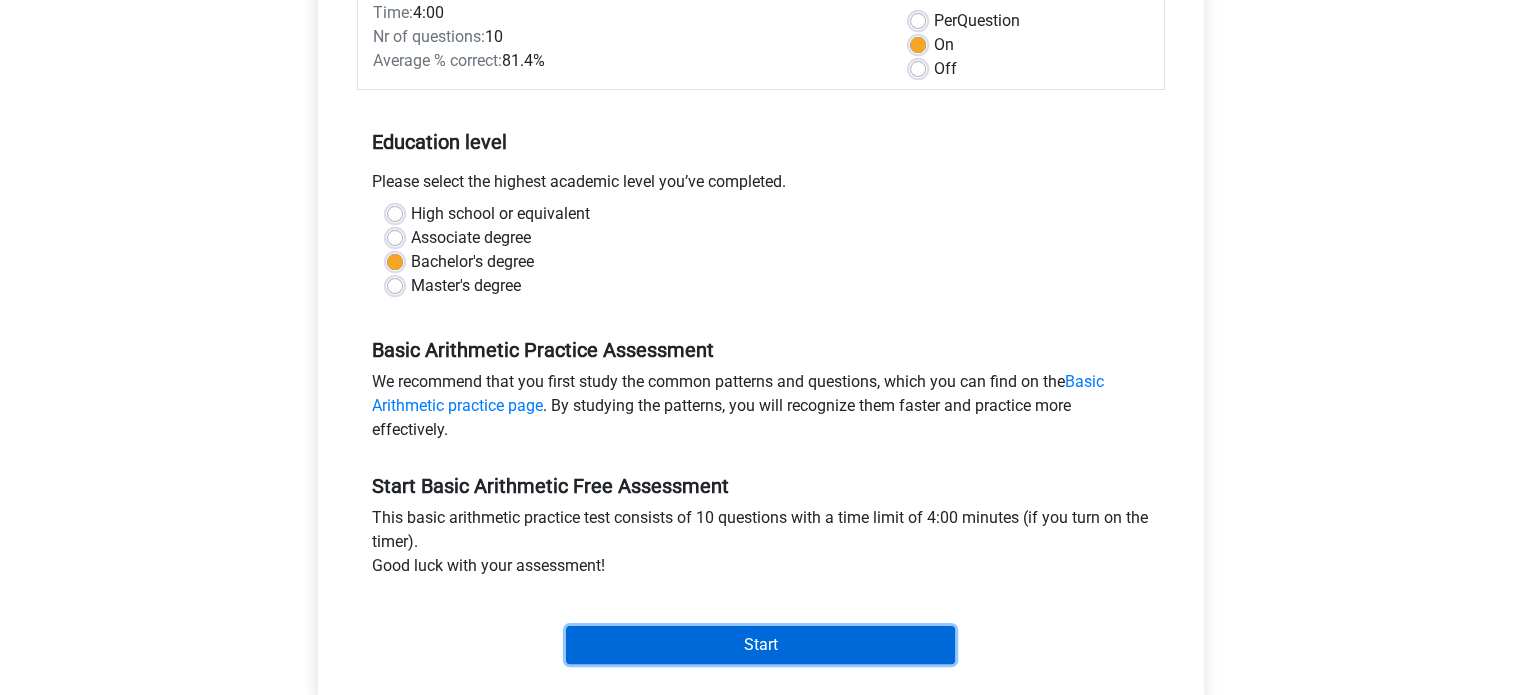 click on "Start" at bounding box center (760, 645) 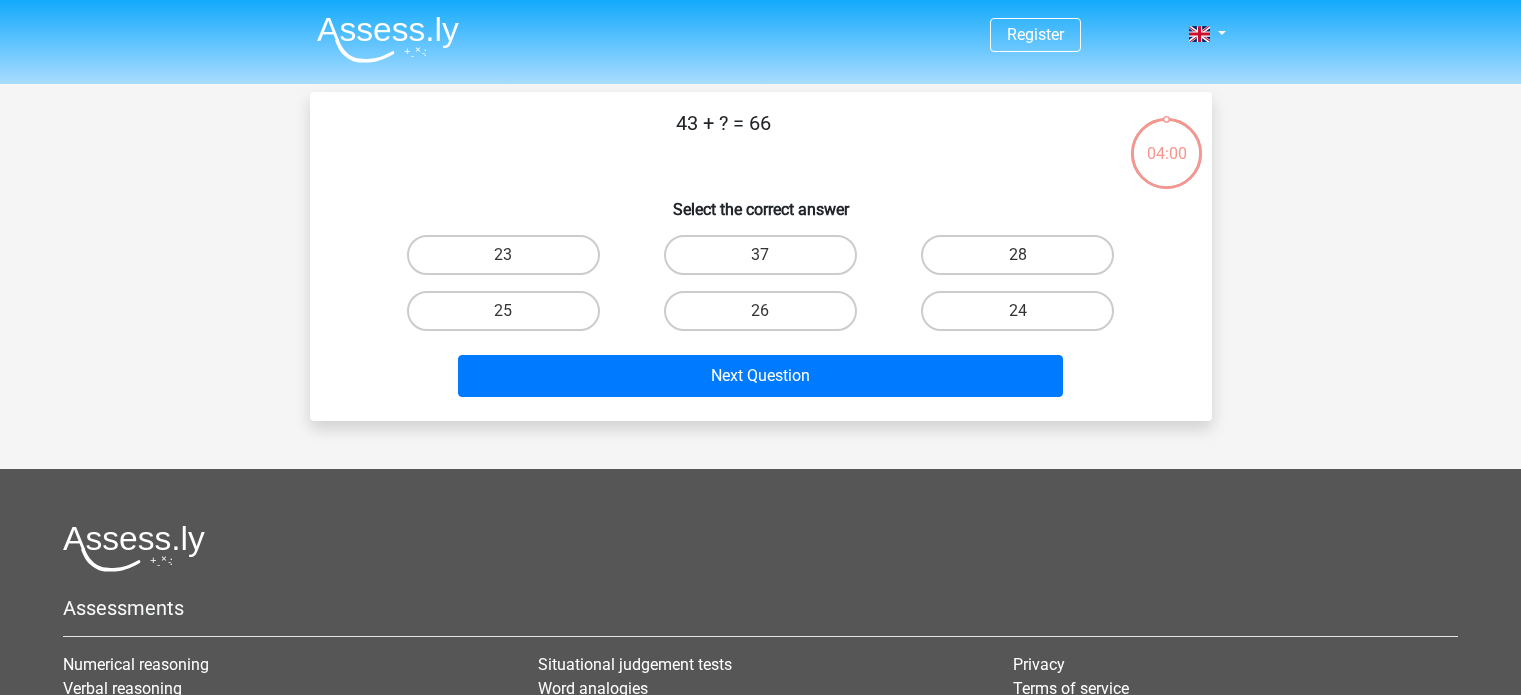 scroll, scrollTop: 0, scrollLeft: 0, axis: both 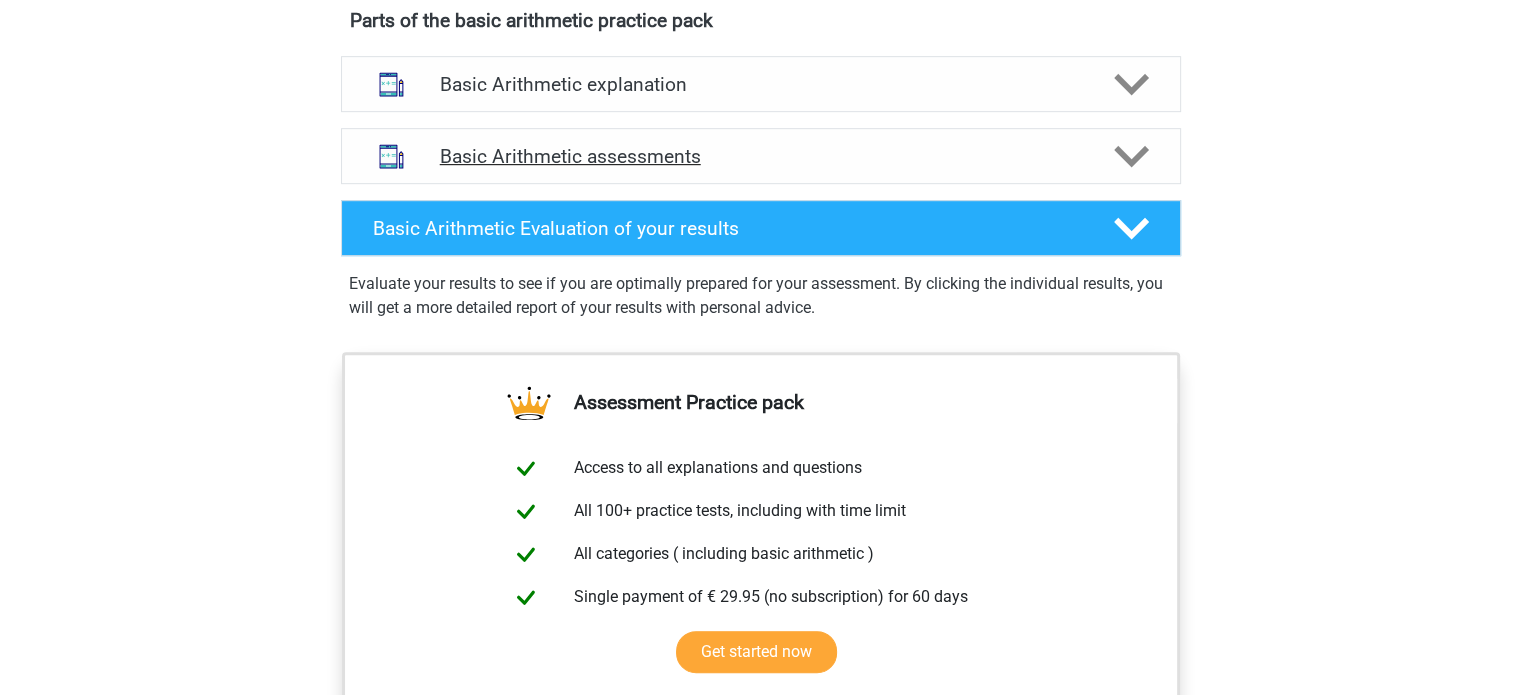 click 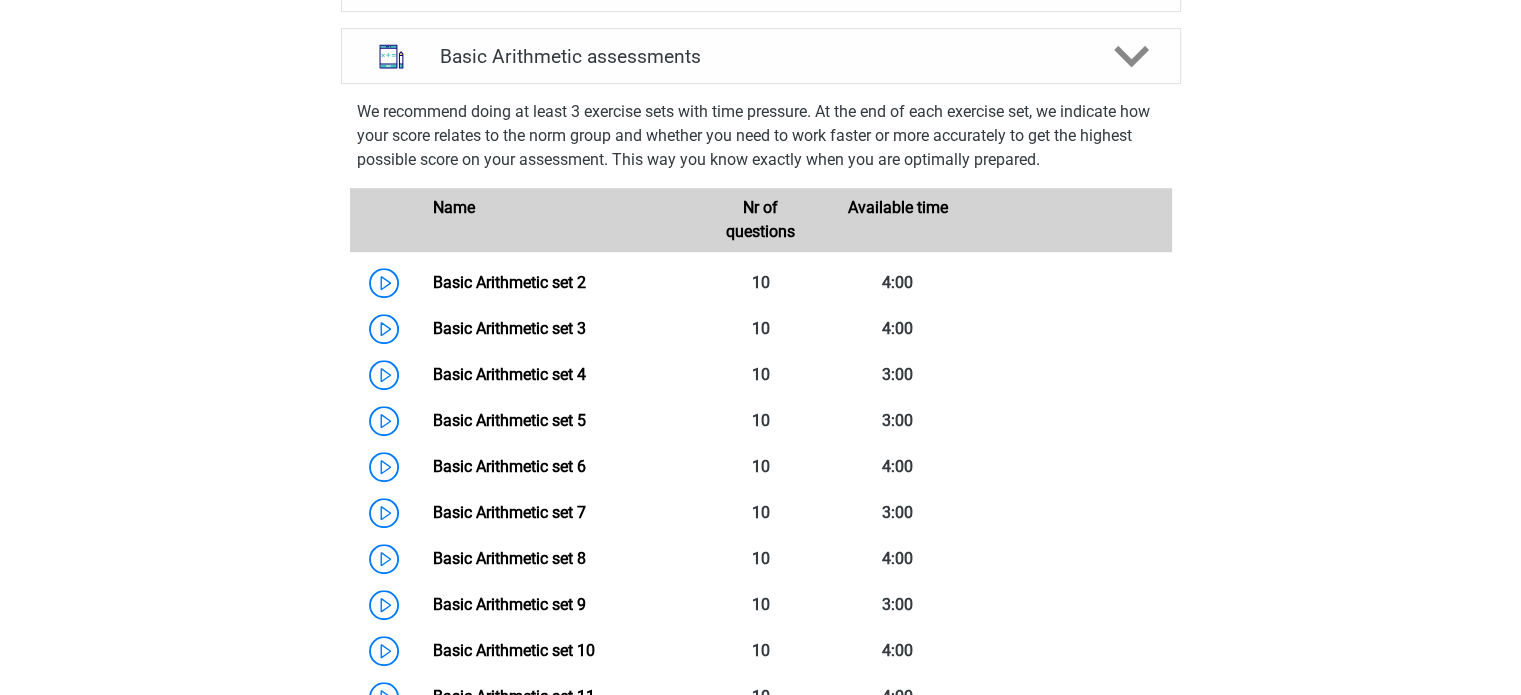 scroll, scrollTop: 1300, scrollLeft: 0, axis: vertical 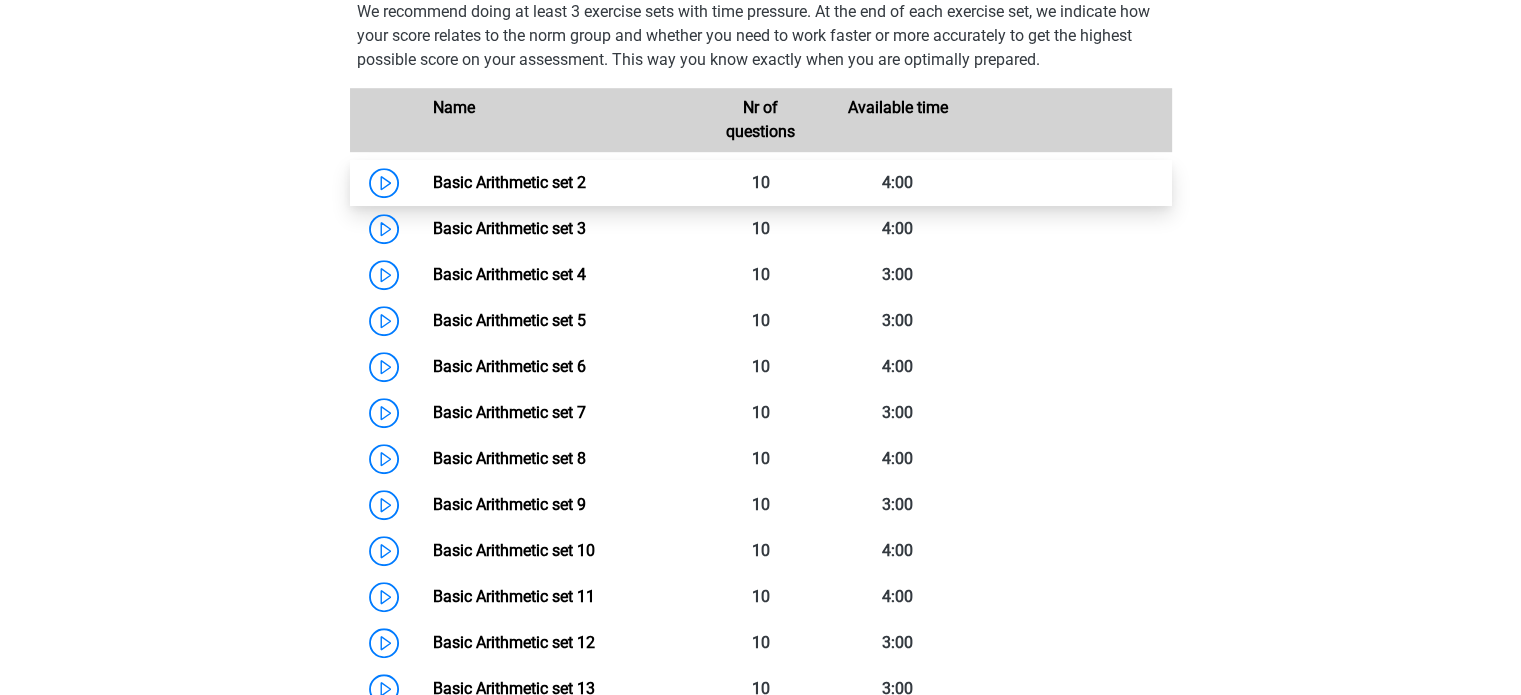 click on "Basic Arithmetic
set 2" at bounding box center [509, 182] 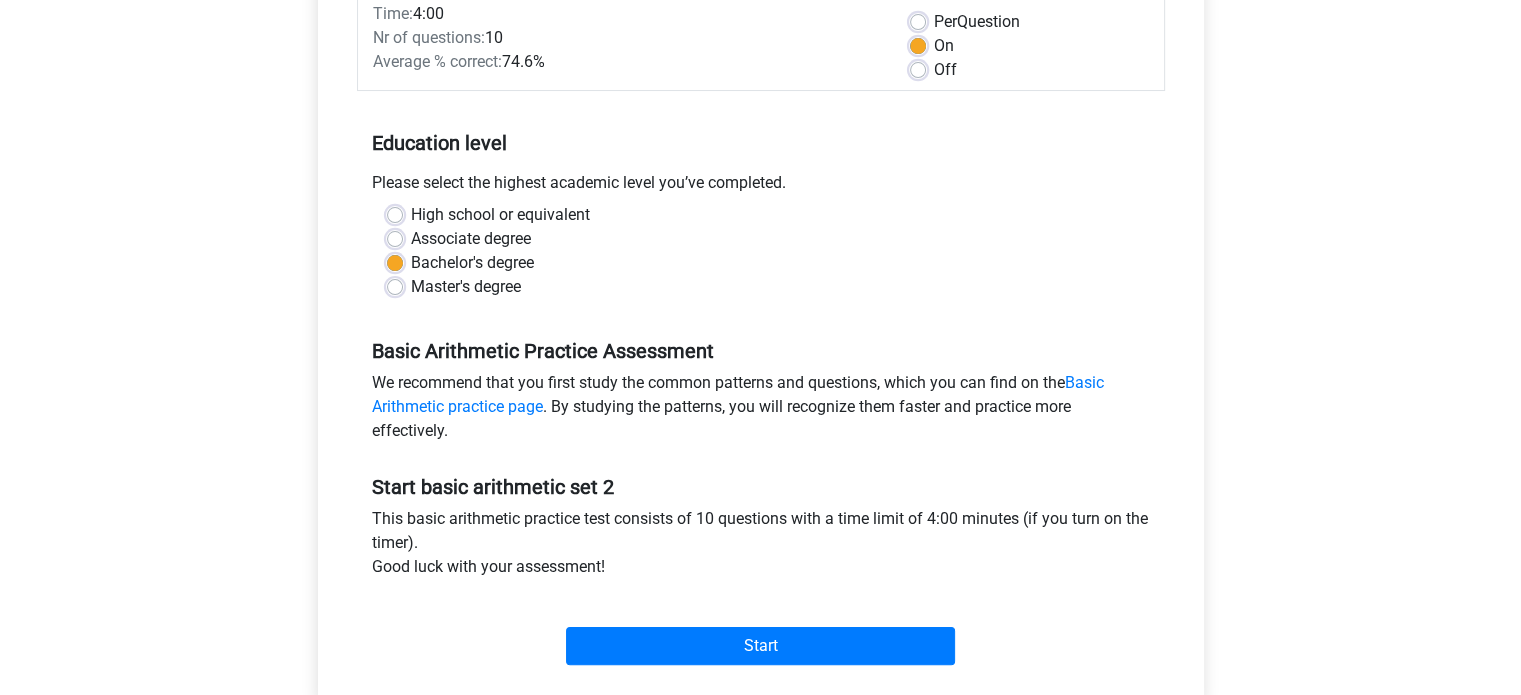 scroll, scrollTop: 300, scrollLeft: 0, axis: vertical 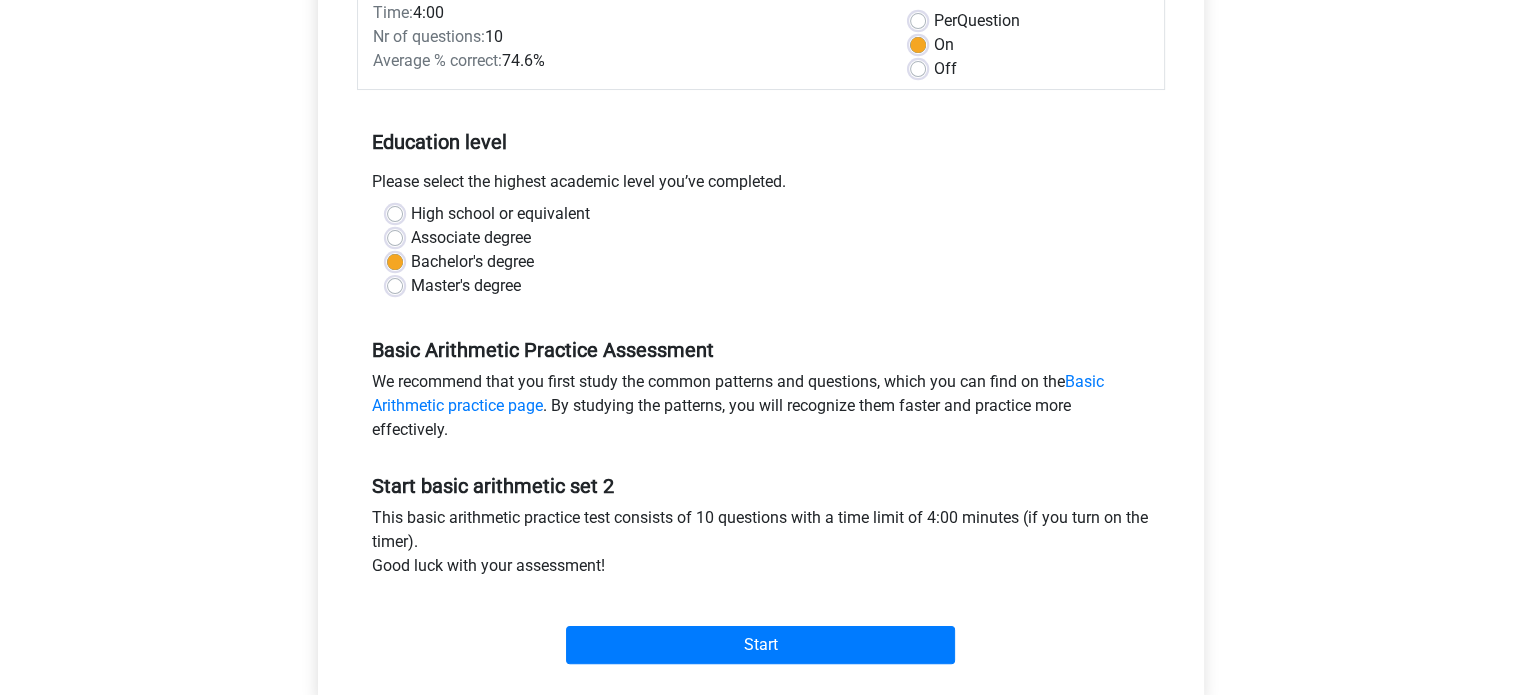 click on "Start" at bounding box center [761, 629] 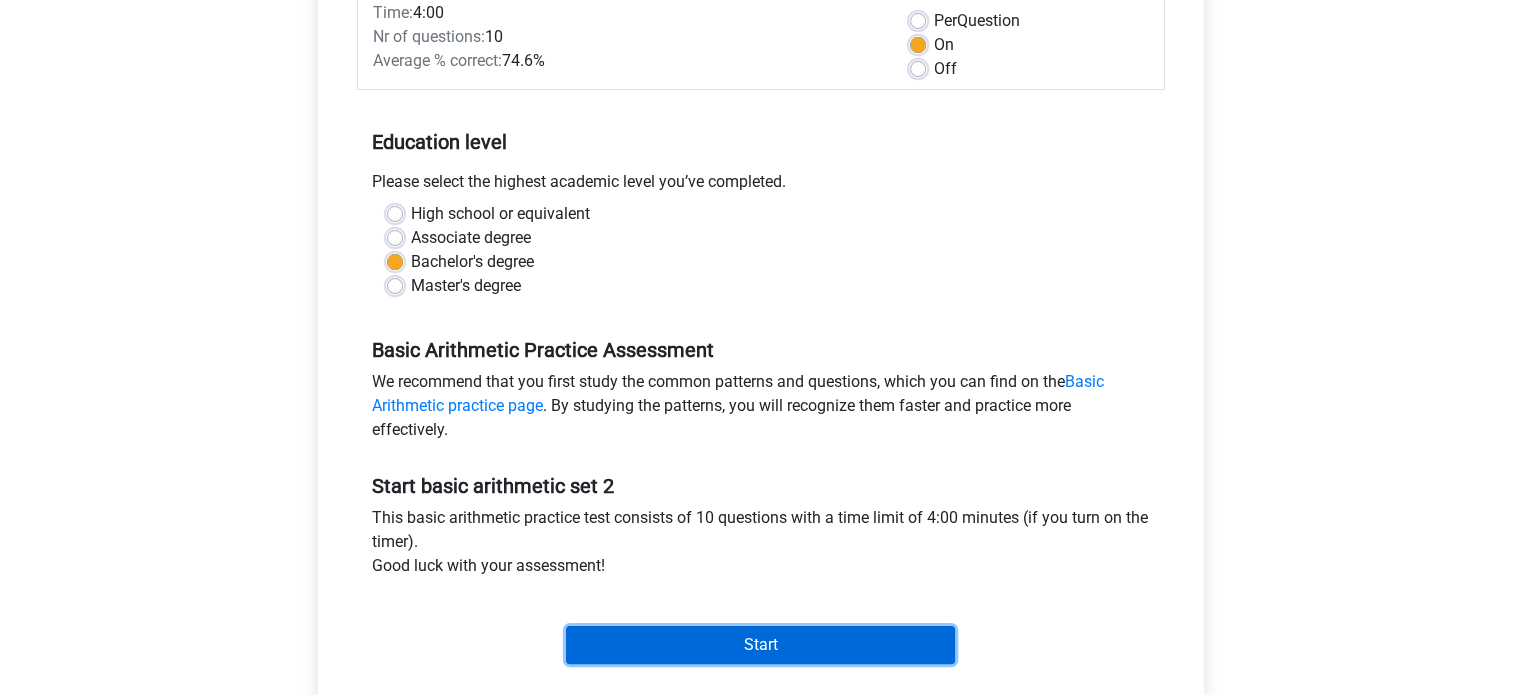 click on "Start" at bounding box center (760, 645) 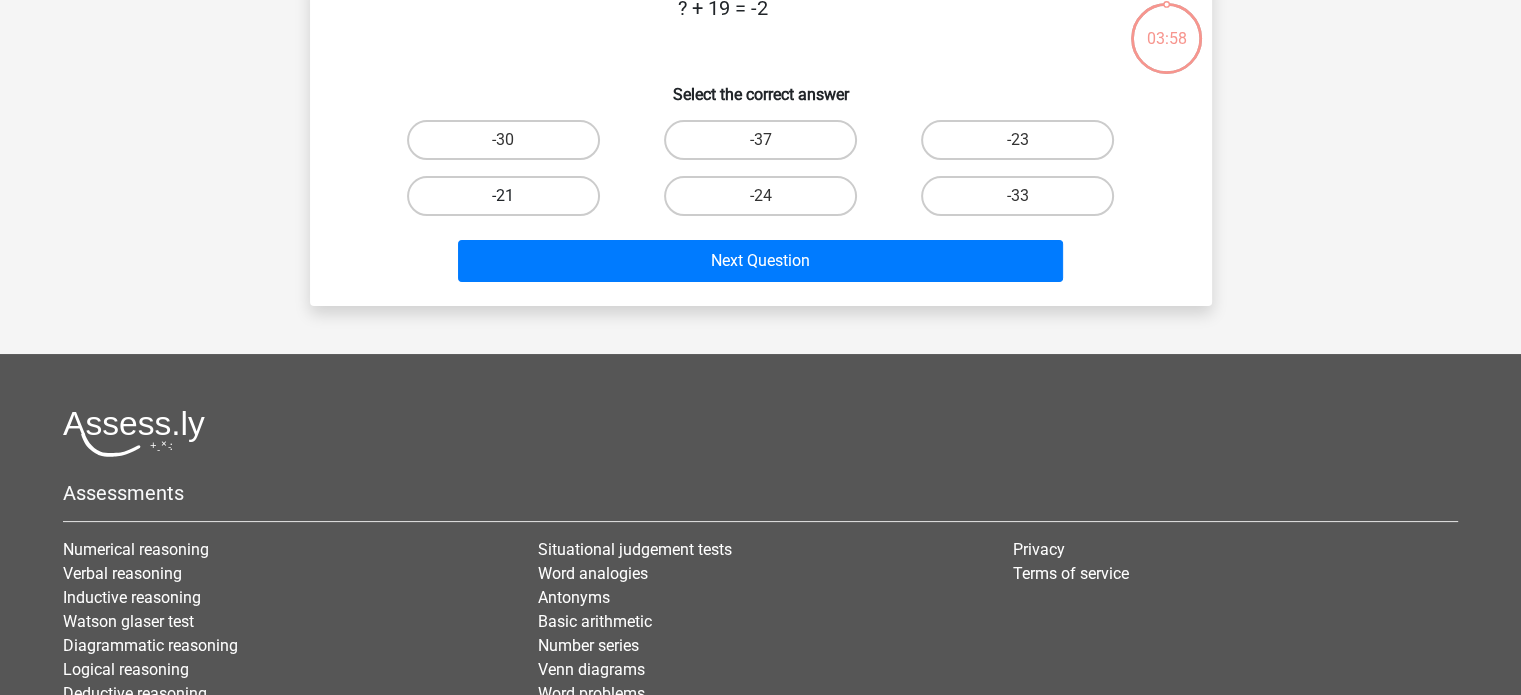 scroll, scrollTop: 200, scrollLeft: 0, axis: vertical 